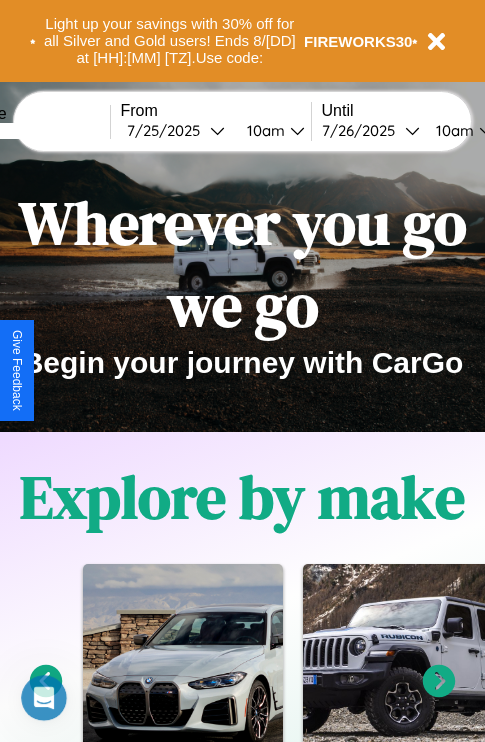 scroll, scrollTop: 0, scrollLeft: 0, axis: both 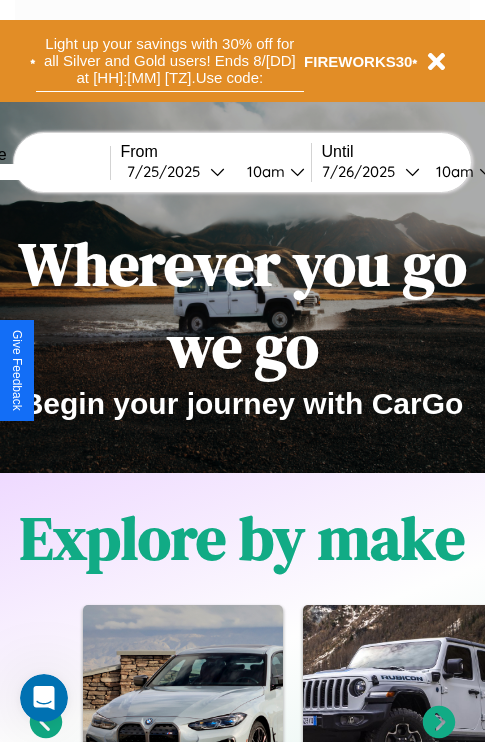click on "Light up your savings with 30% off for all Silver and Gold users! Ends 8/1 at 1pm PT.  Use code:" at bounding box center (170, 61) 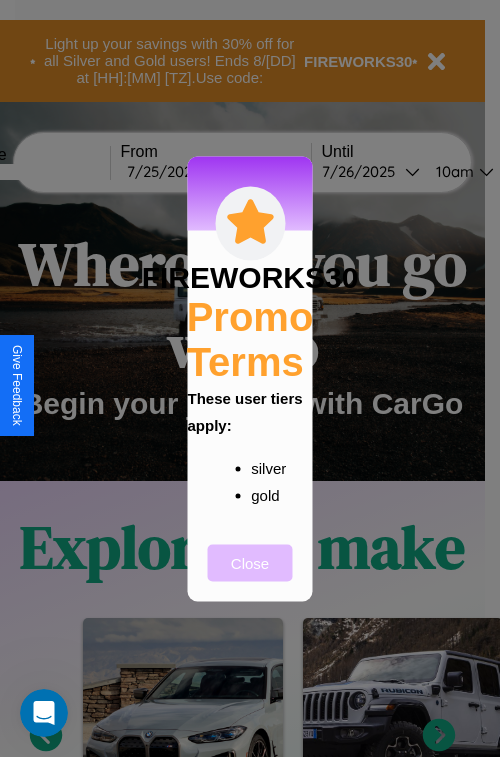 click on "Close" at bounding box center [250, 562] 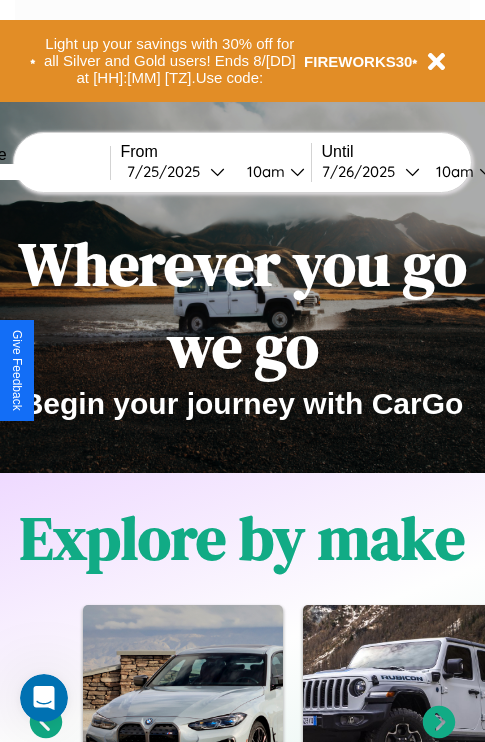 click at bounding box center (35, 172) 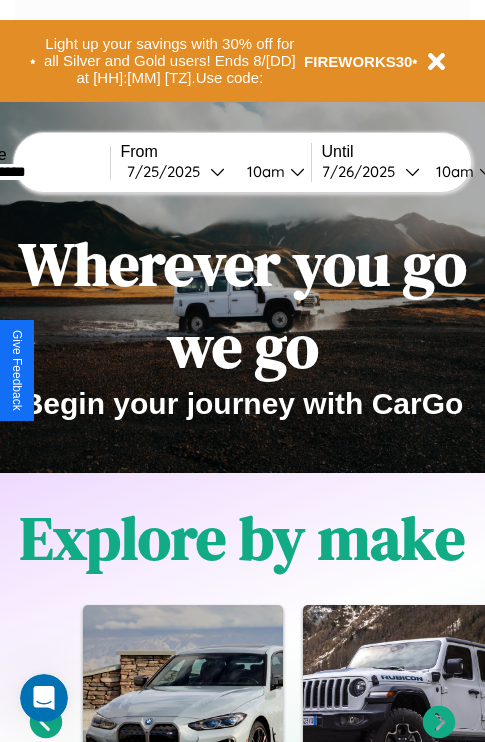 type on "**********" 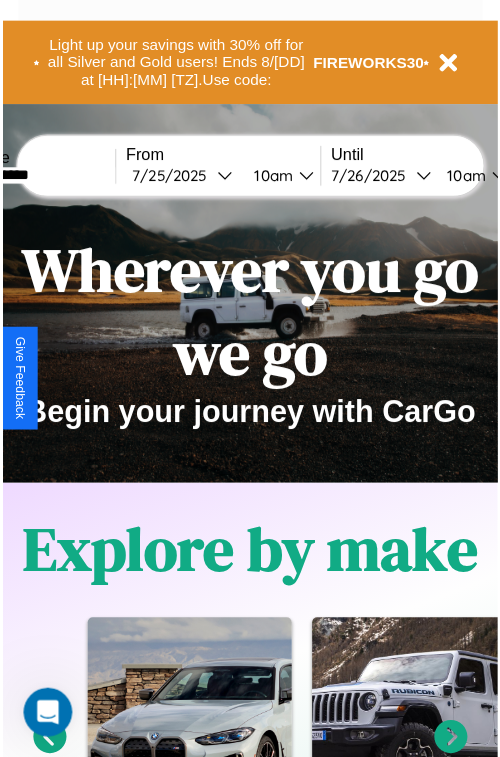 select on "*" 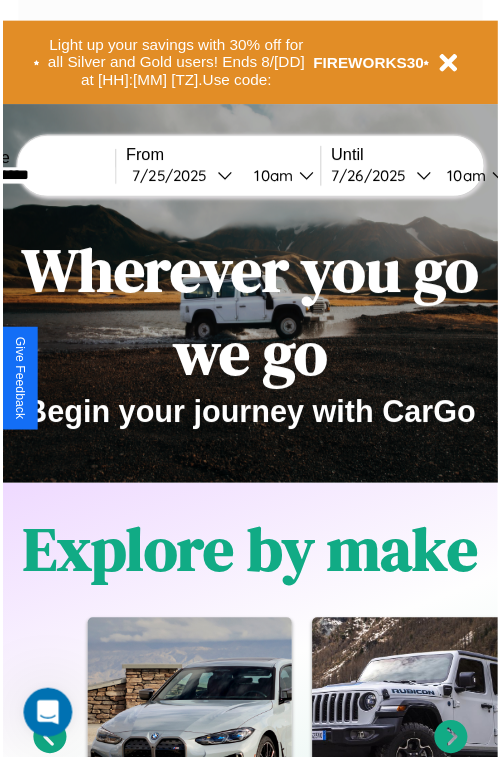 select on "****" 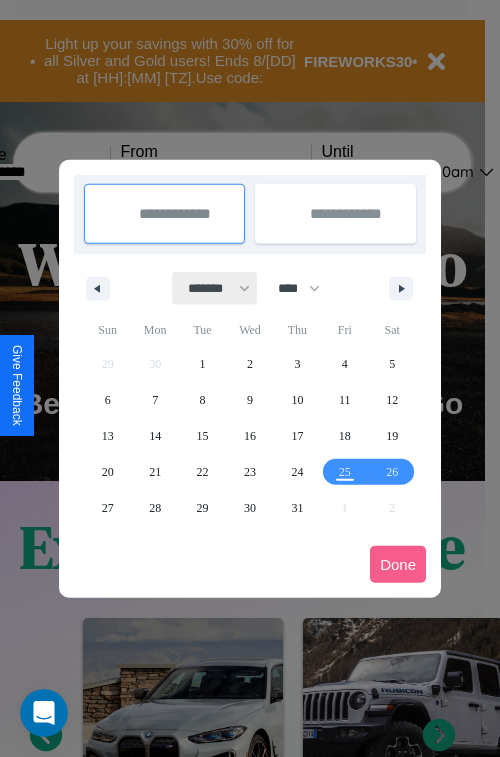 click on "******* ******** ***** ***** *** **** **** ****** ********* ******* ******** ********" at bounding box center [215, 288] 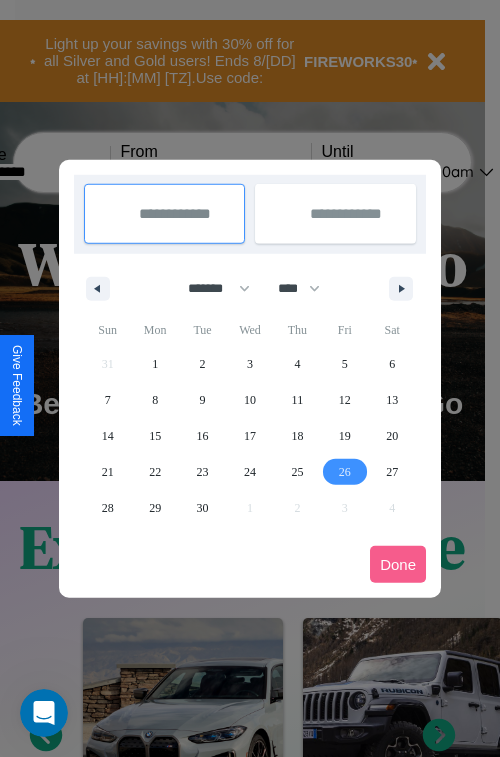 click on "26" at bounding box center [345, 472] 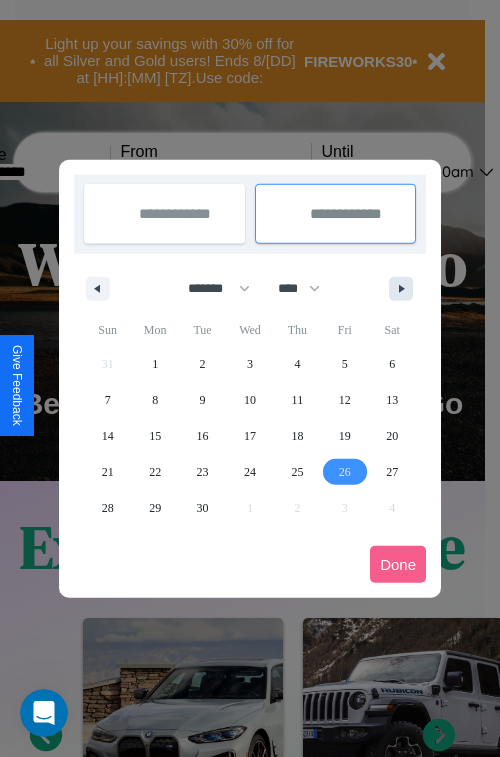 click at bounding box center (405, 289) 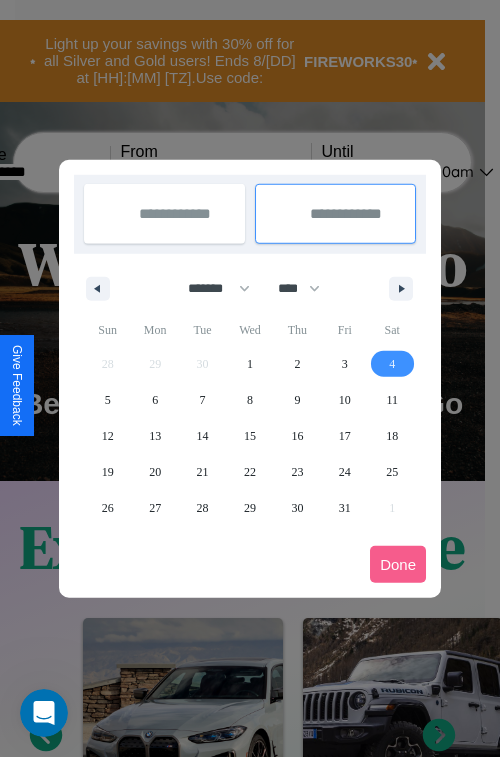 click on "4" at bounding box center [392, 364] 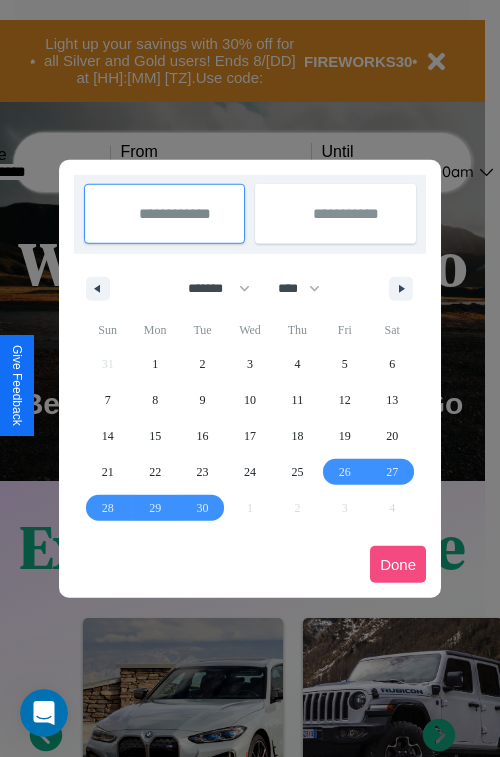 click on "Done" at bounding box center [398, 564] 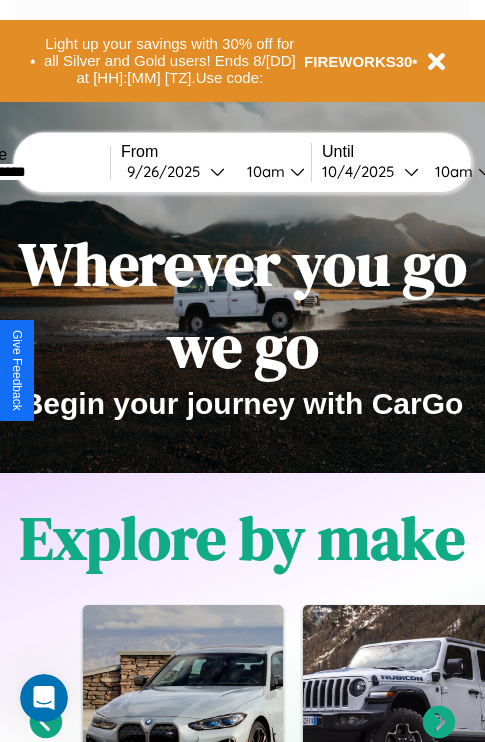 scroll, scrollTop: 0, scrollLeft: 76, axis: horizontal 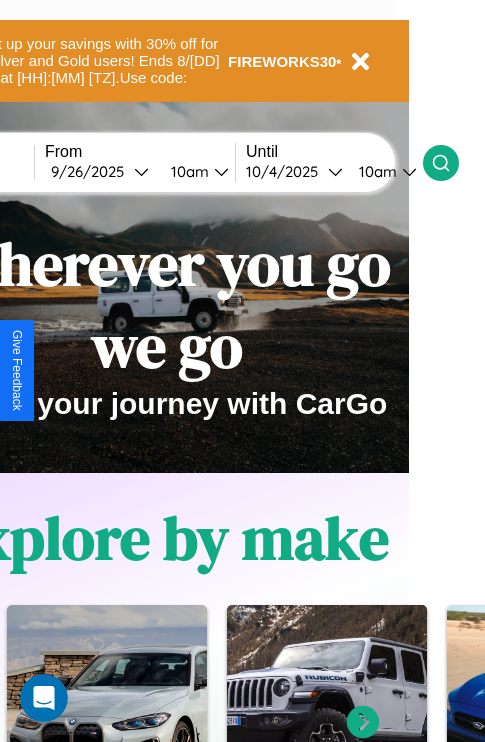 click 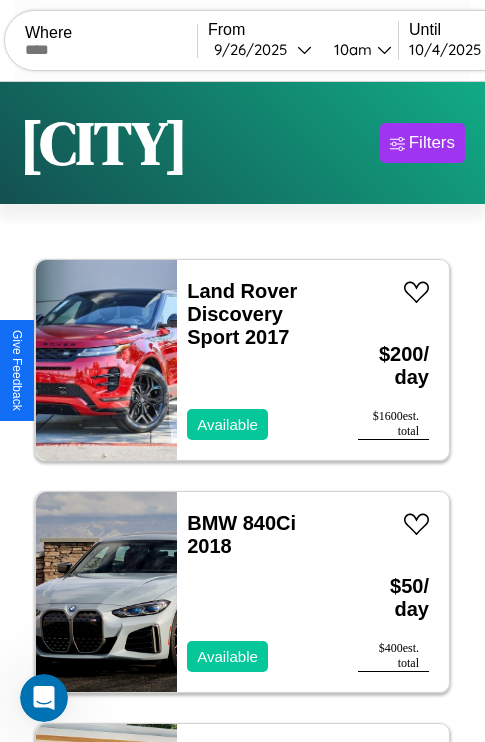 scroll, scrollTop: 79, scrollLeft: 0, axis: vertical 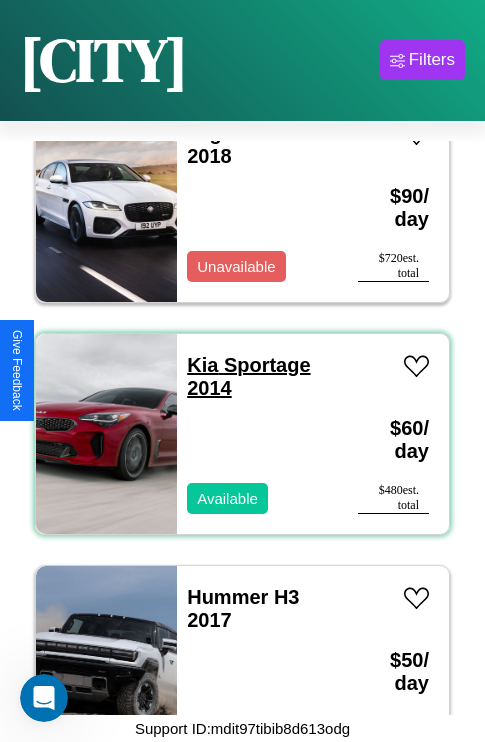 click on "Kia   Sportage   2014" at bounding box center [248, 376] 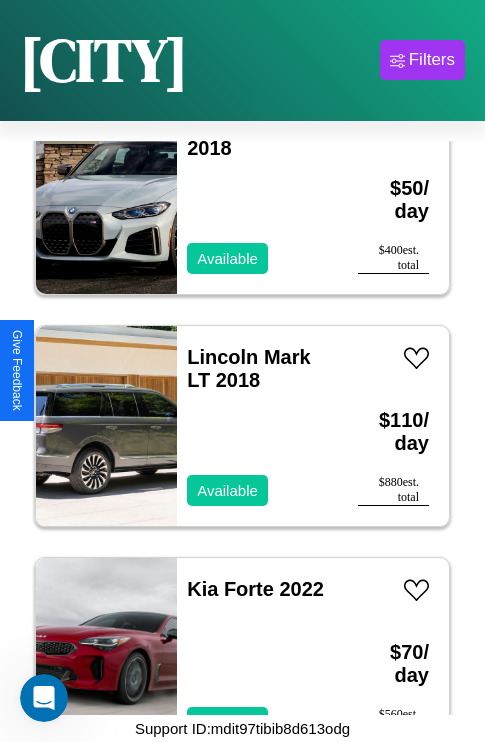 scroll, scrollTop: 307, scrollLeft: 0, axis: vertical 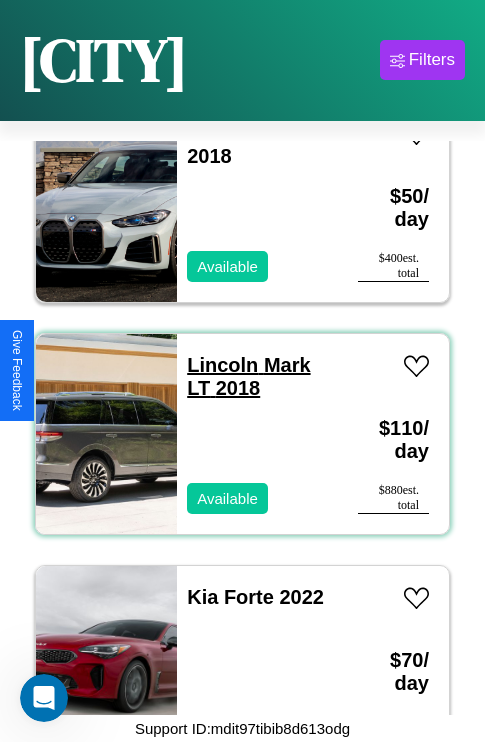 click on "Lincoln   Mark LT   2018" at bounding box center (248, 376) 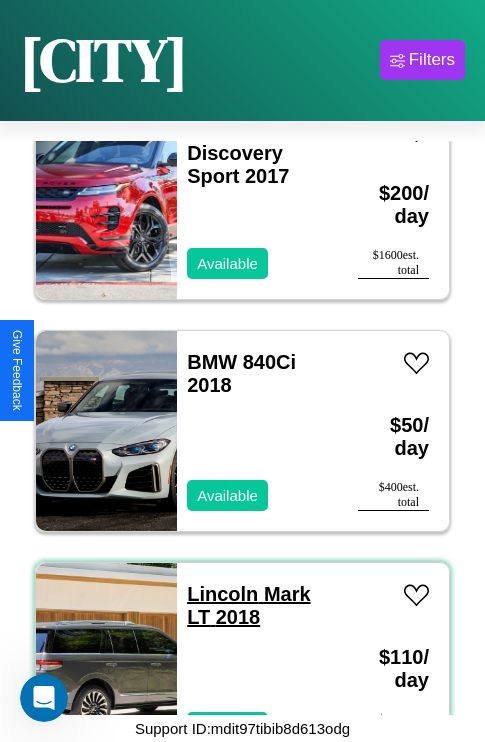 scroll, scrollTop: 75, scrollLeft: 0, axis: vertical 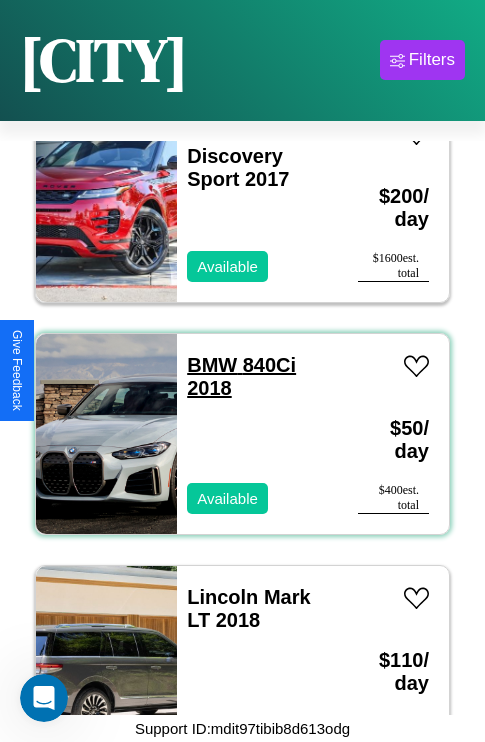 click on "BMW   840Ci   2018" at bounding box center [241, 376] 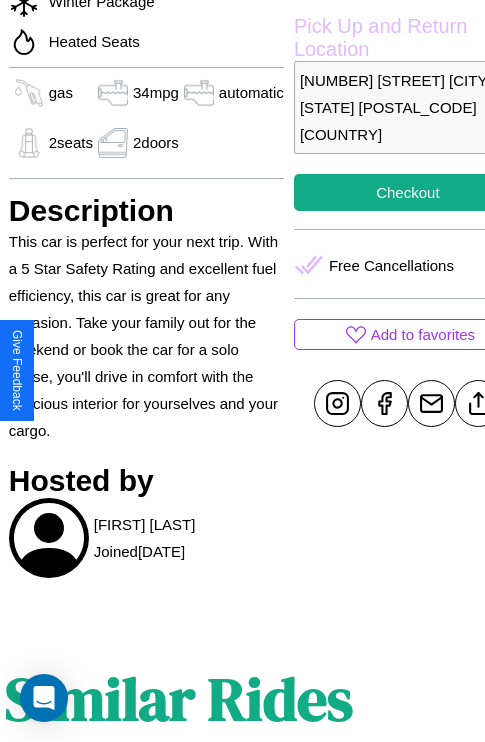 scroll, scrollTop: 710, scrollLeft: 64, axis: both 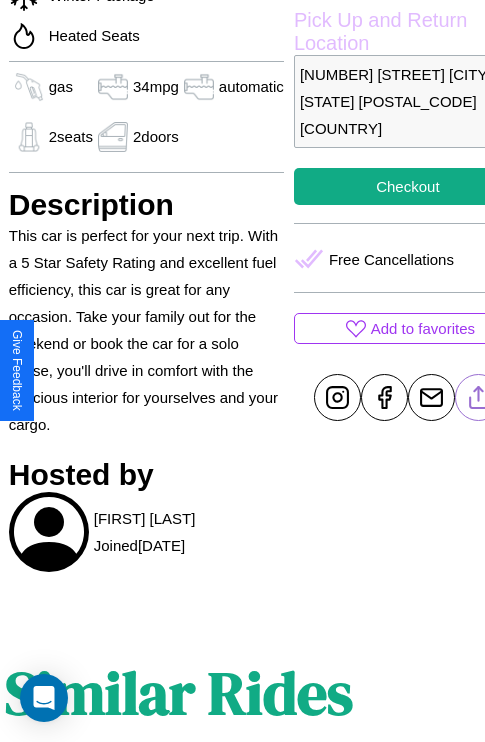 click 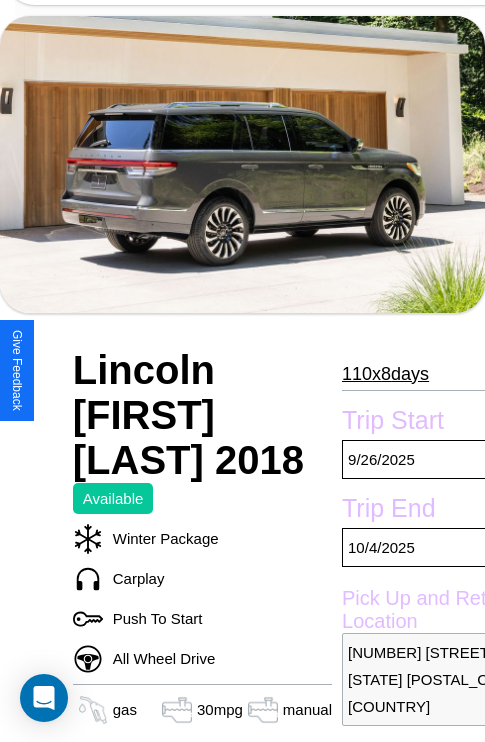 scroll, scrollTop: 68, scrollLeft: 0, axis: vertical 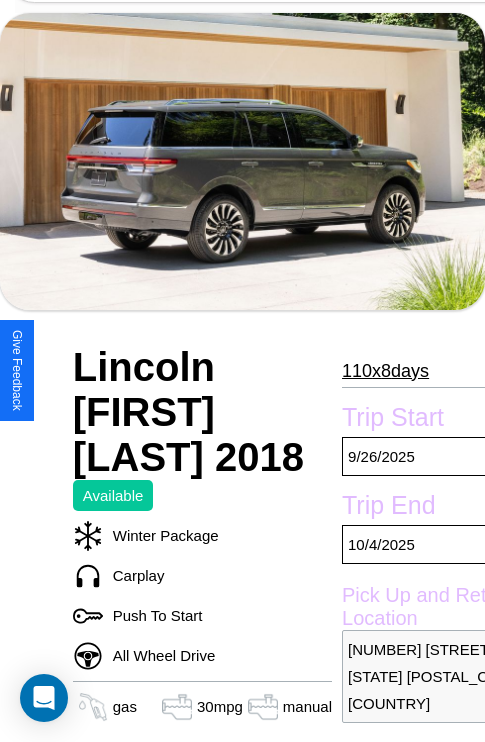 click on "110  x  8  days" at bounding box center [385, 371] 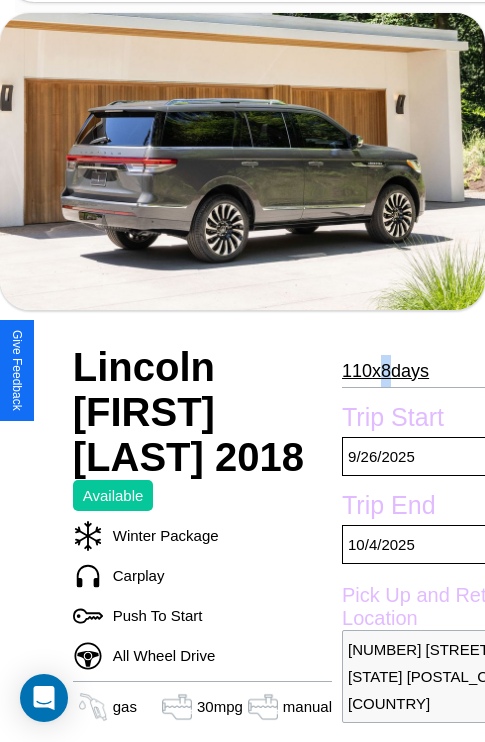 click on "110  x  8  days" at bounding box center [385, 371] 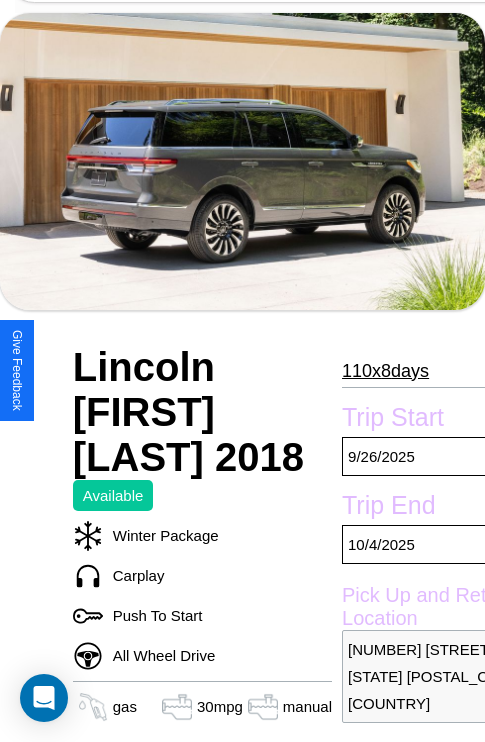 click on "110  x  8  days" at bounding box center (385, 371) 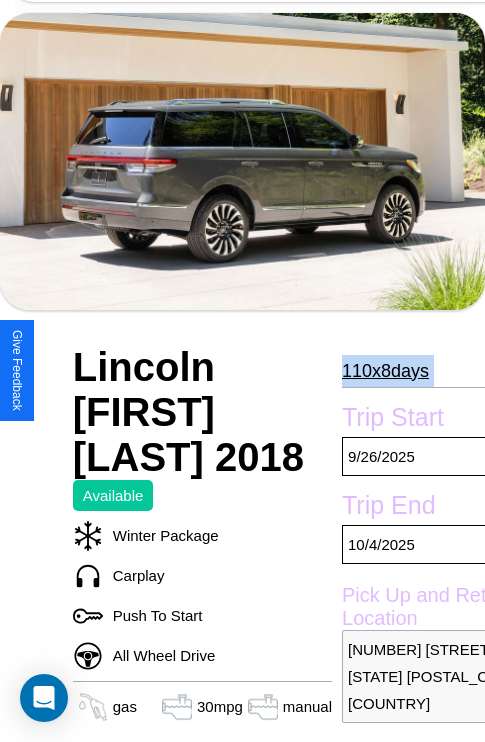 click on "110  x  8  days" at bounding box center (385, 371) 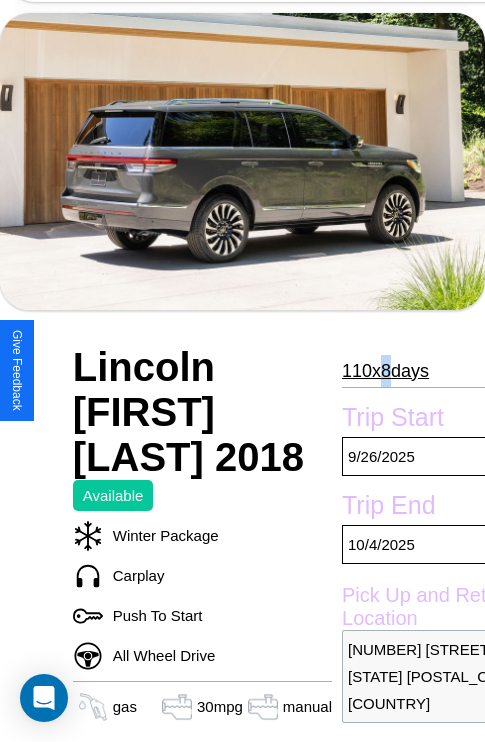 click on "110  x  8  days" at bounding box center [385, 371] 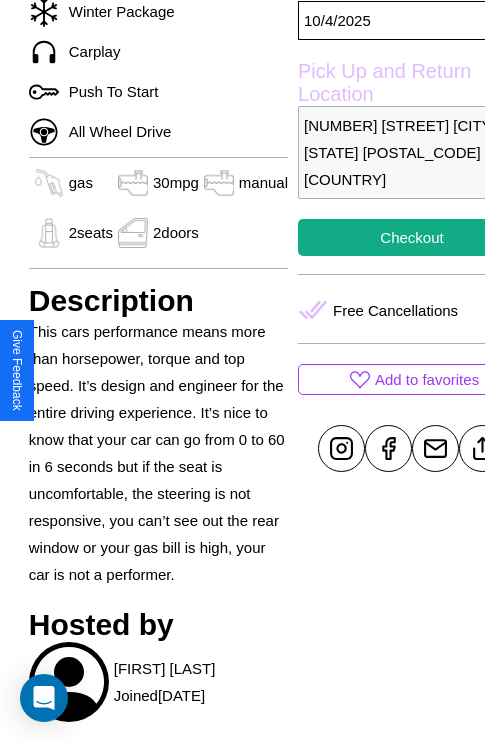 scroll, scrollTop: 643, scrollLeft: 48, axis: both 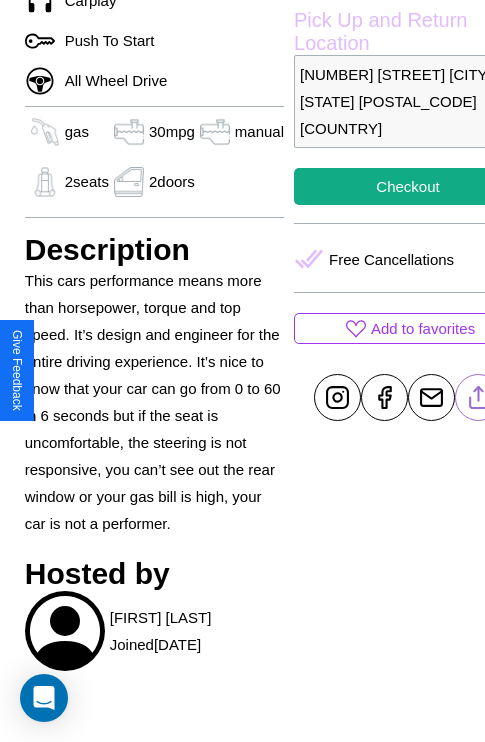 click 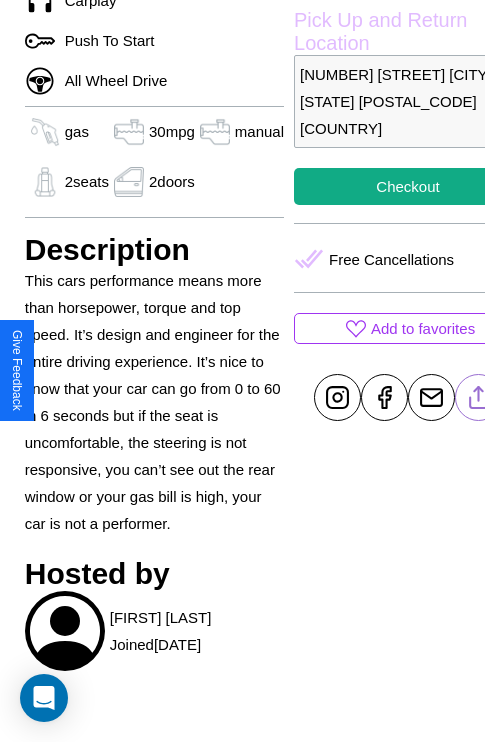 scroll, scrollTop: 432, scrollLeft: 68, axis: both 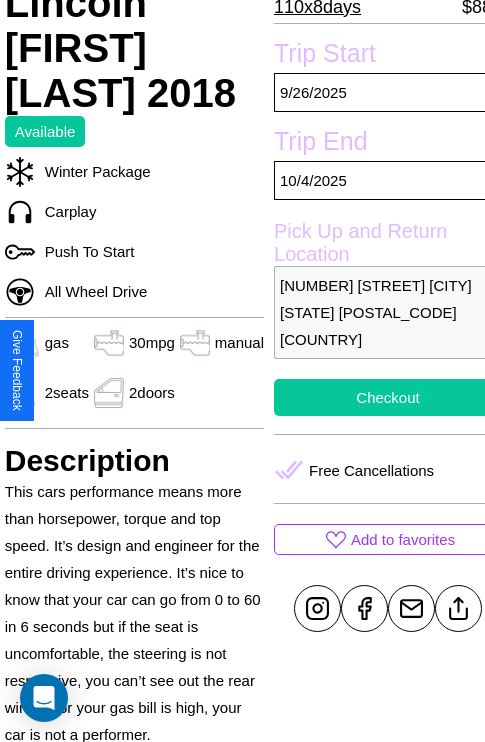 click on "Checkout" at bounding box center [388, 397] 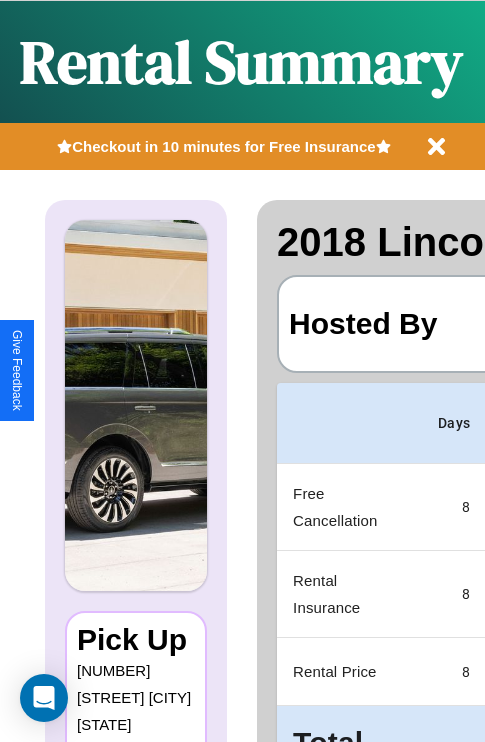 scroll, scrollTop: 106, scrollLeft: 0, axis: vertical 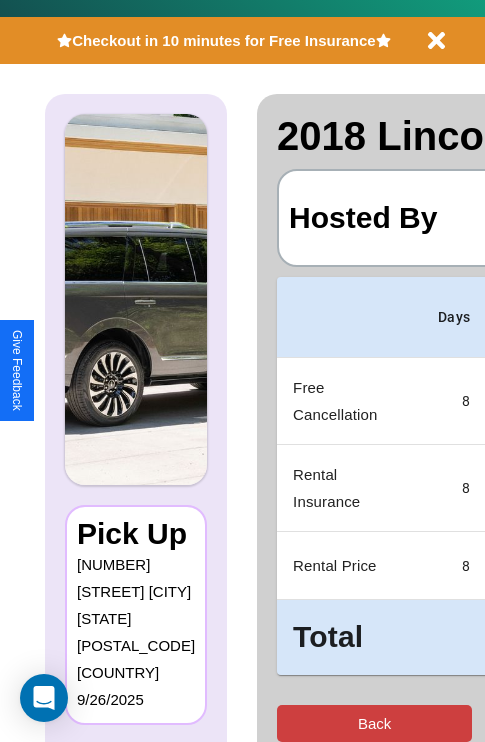 click on "Back" at bounding box center [374, 723] 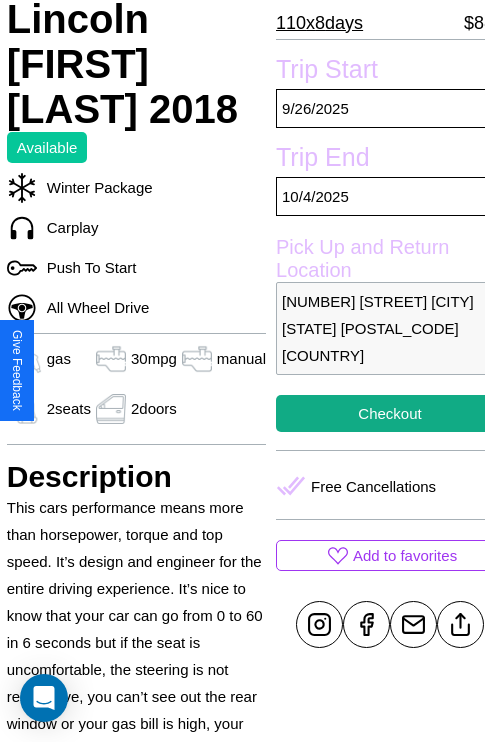 scroll, scrollTop: 432, scrollLeft: 68, axis: both 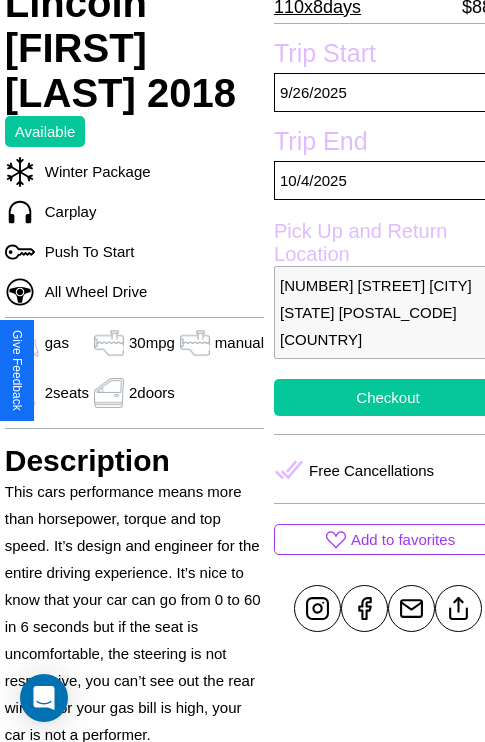 click on "Checkout" at bounding box center [388, 397] 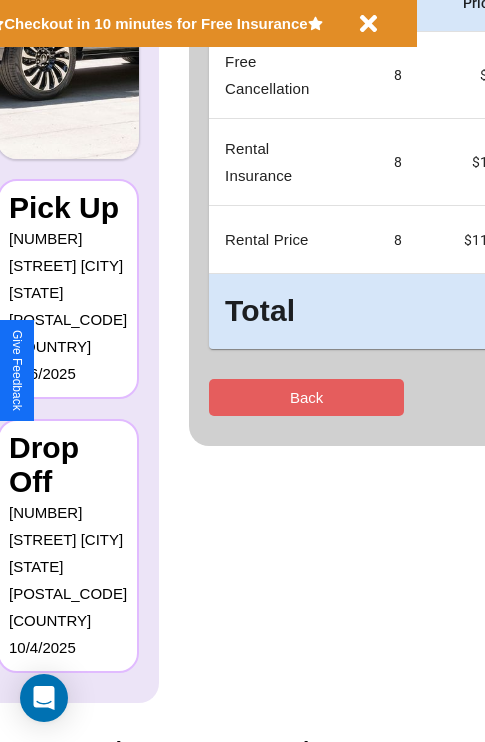 scroll, scrollTop: 0, scrollLeft: 0, axis: both 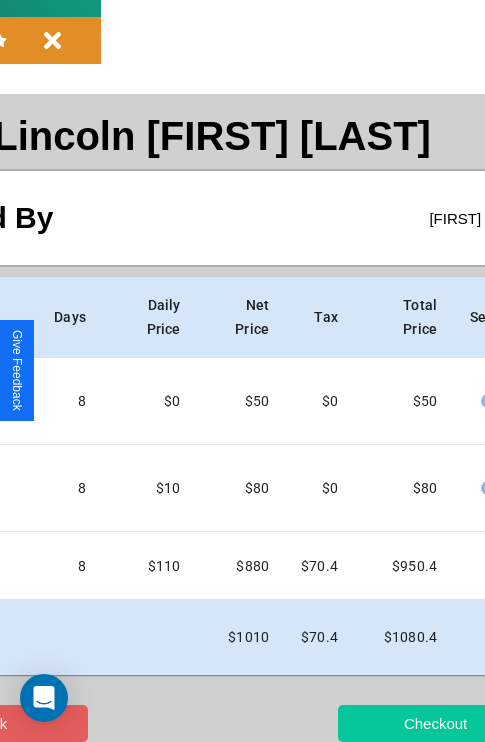 click on "Checkout" at bounding box center (435, 723) 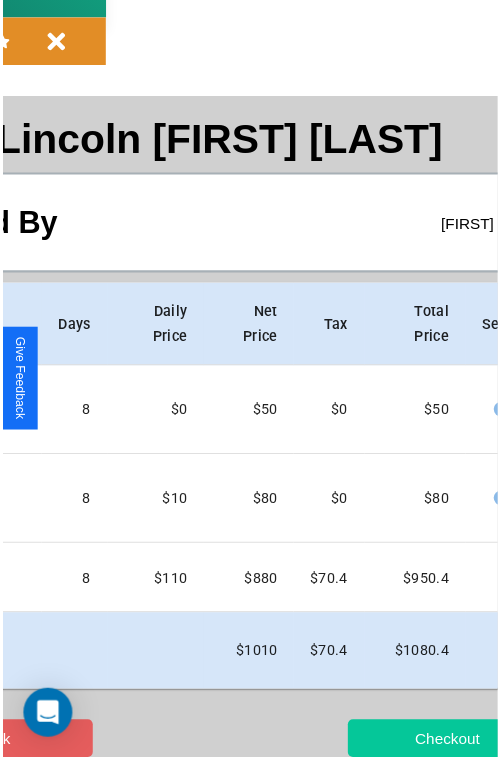 scroll, scrollTop: 0, scrollLeft: 0, axis: both 